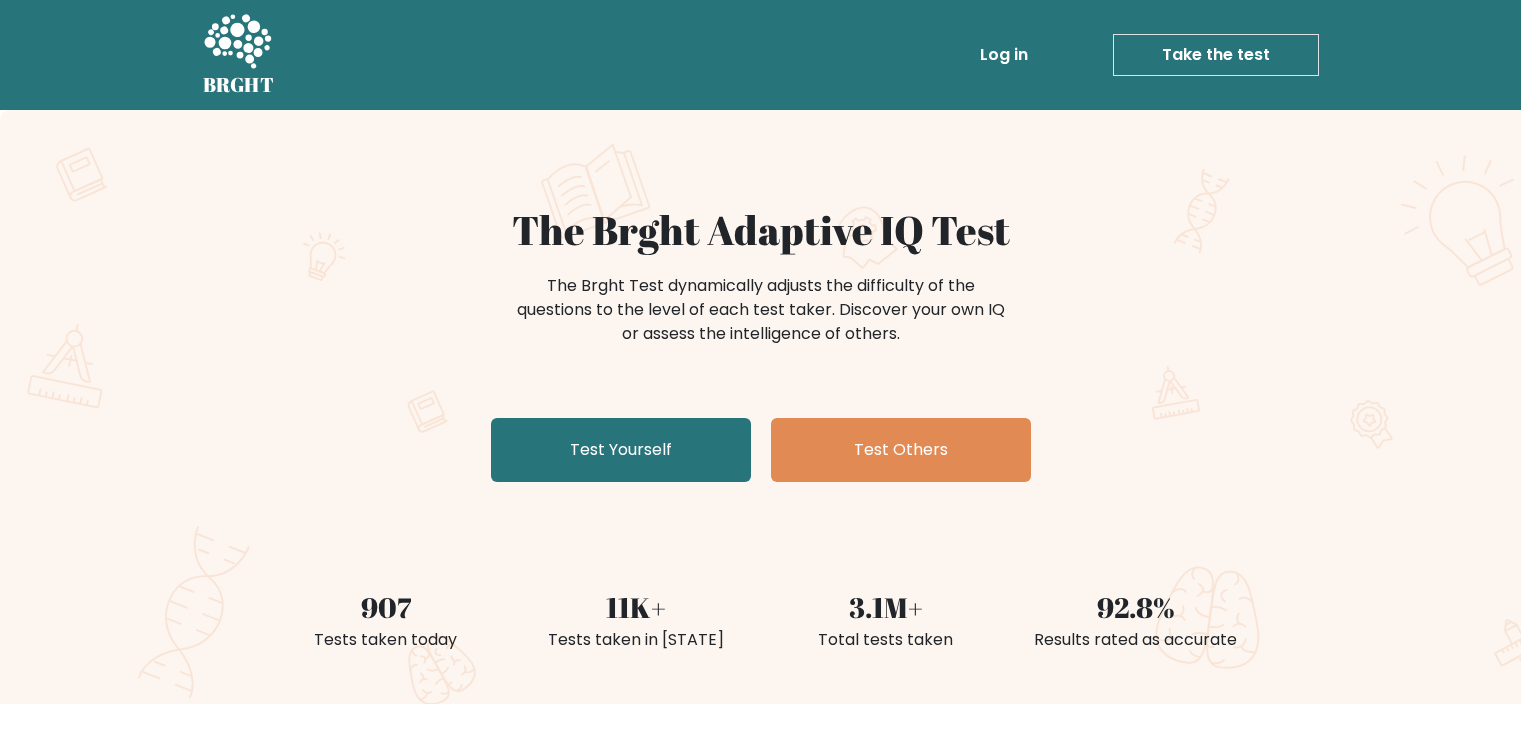 scroll, scrollTop: 0, scrollLeft: 0, axis: both 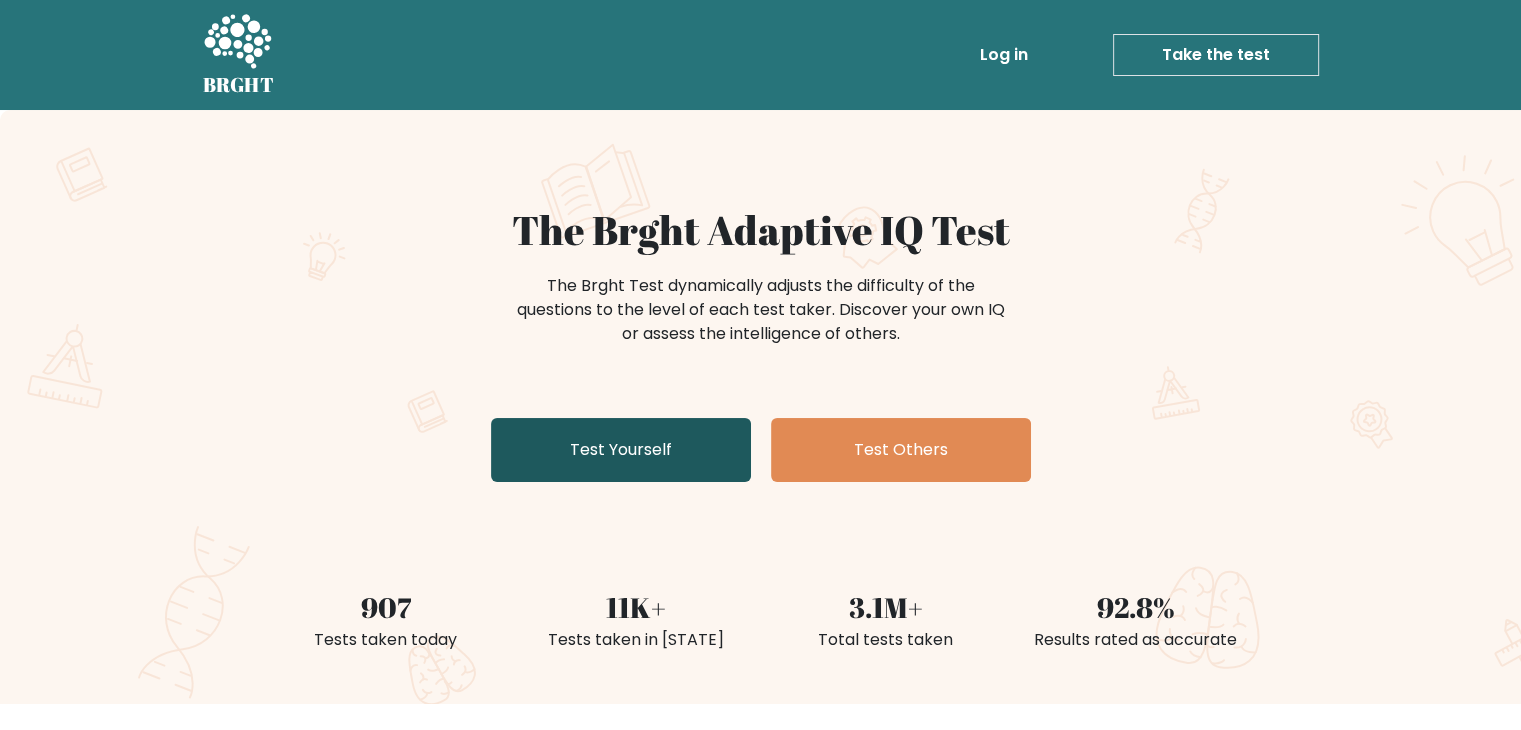 click on "Test Yourself" at bounding box center (621, 450) 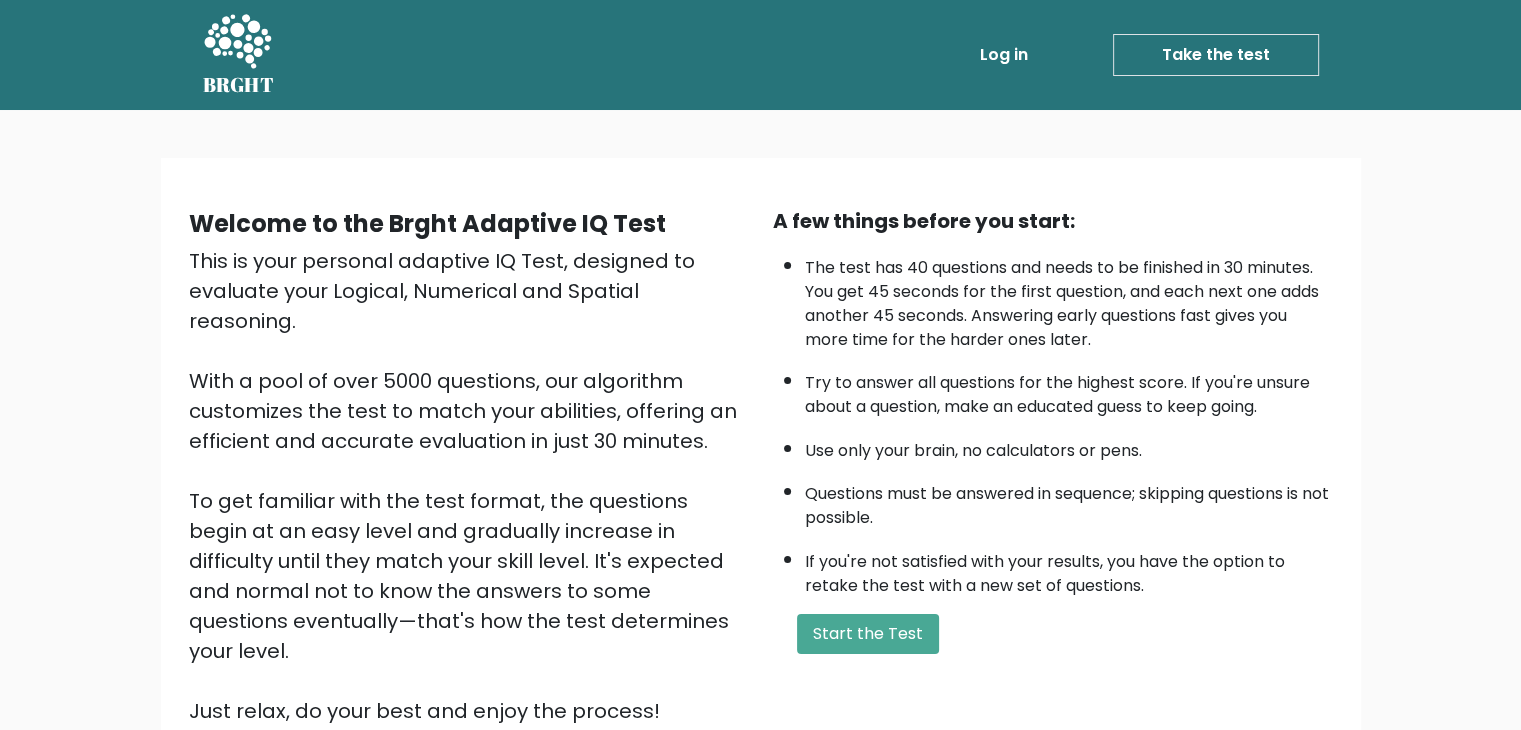 scroll, scrollTop: 186, scrollLeft: 0, axis: vertical 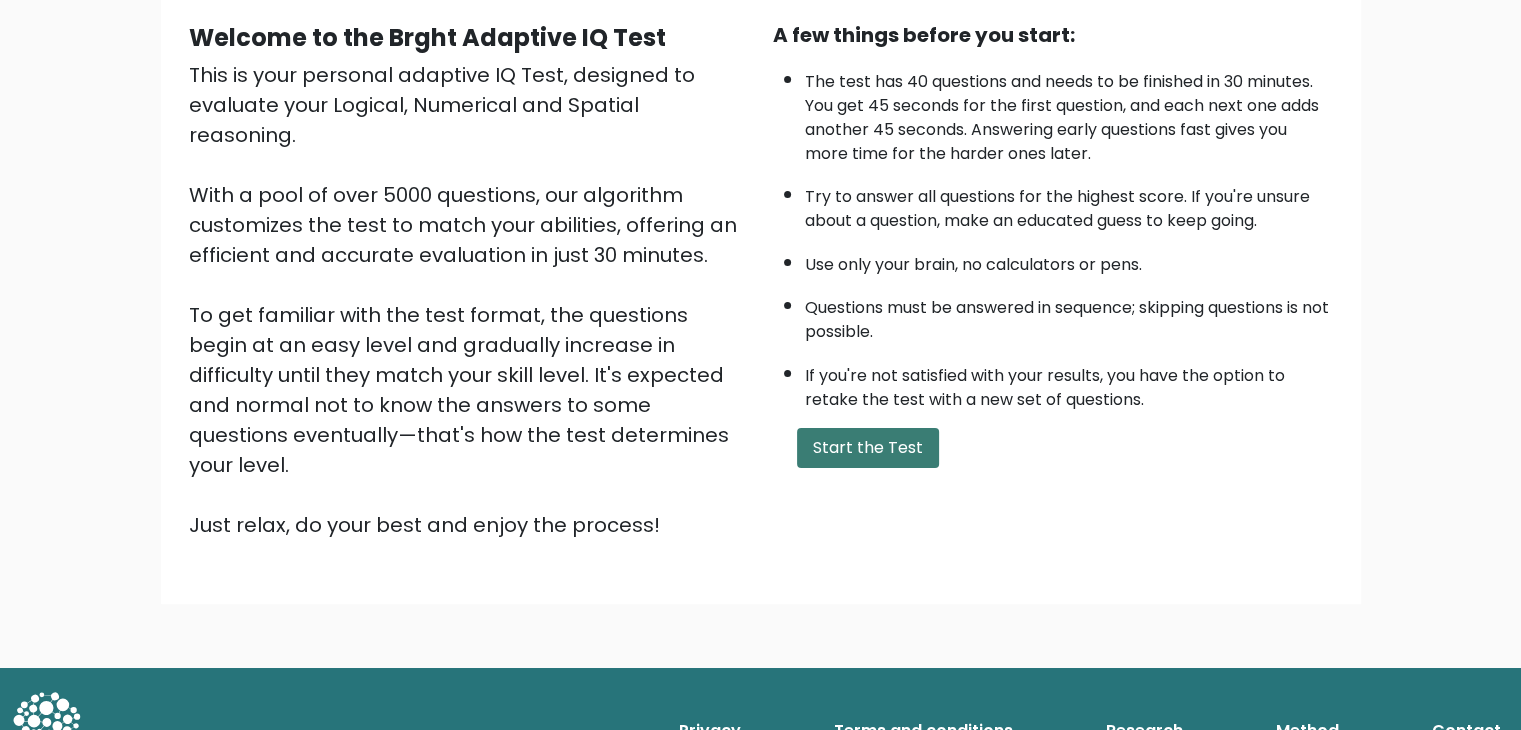 click on "Start the Test" at bounding box center [868, 448] 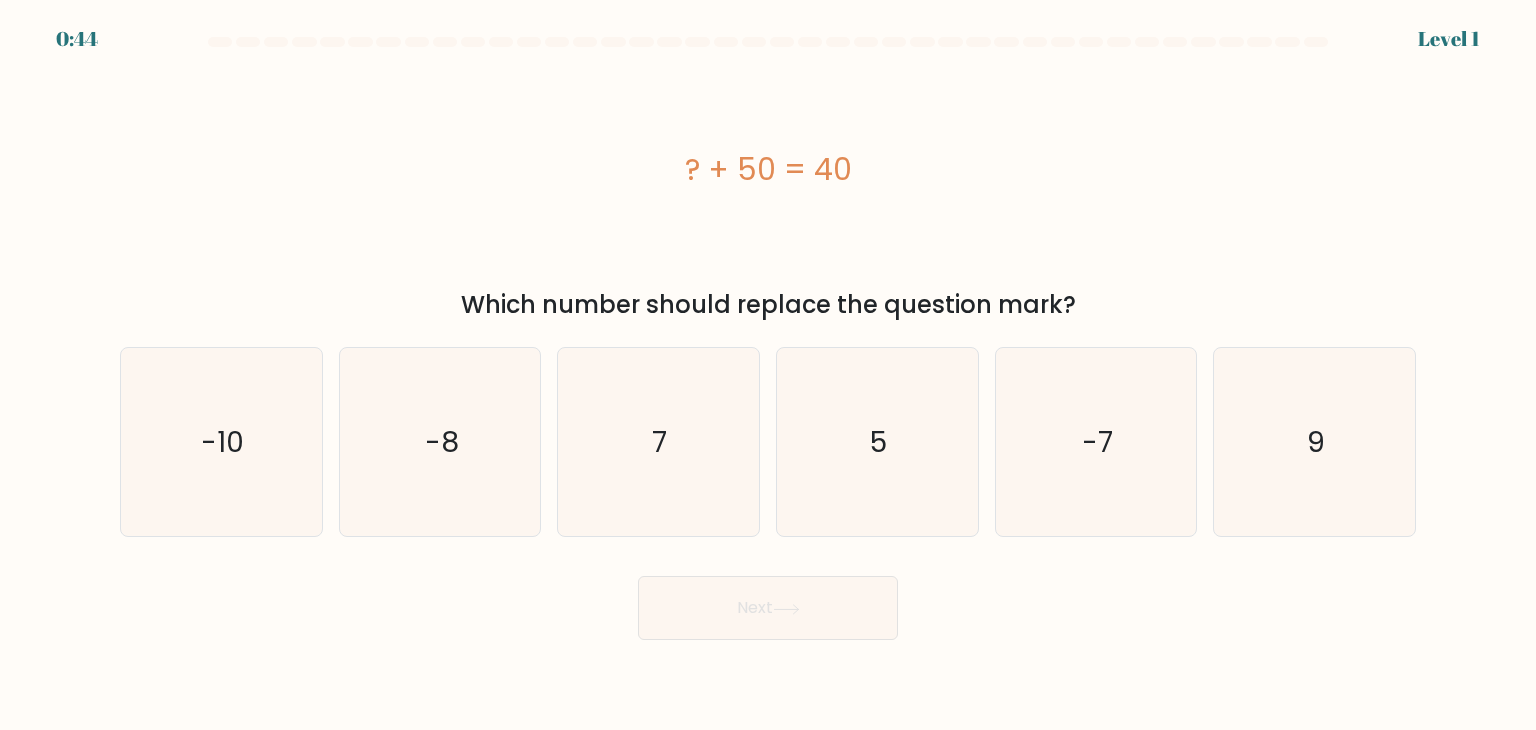 scroll, scrollTop: 0, scrollLeft: 0, axis: both 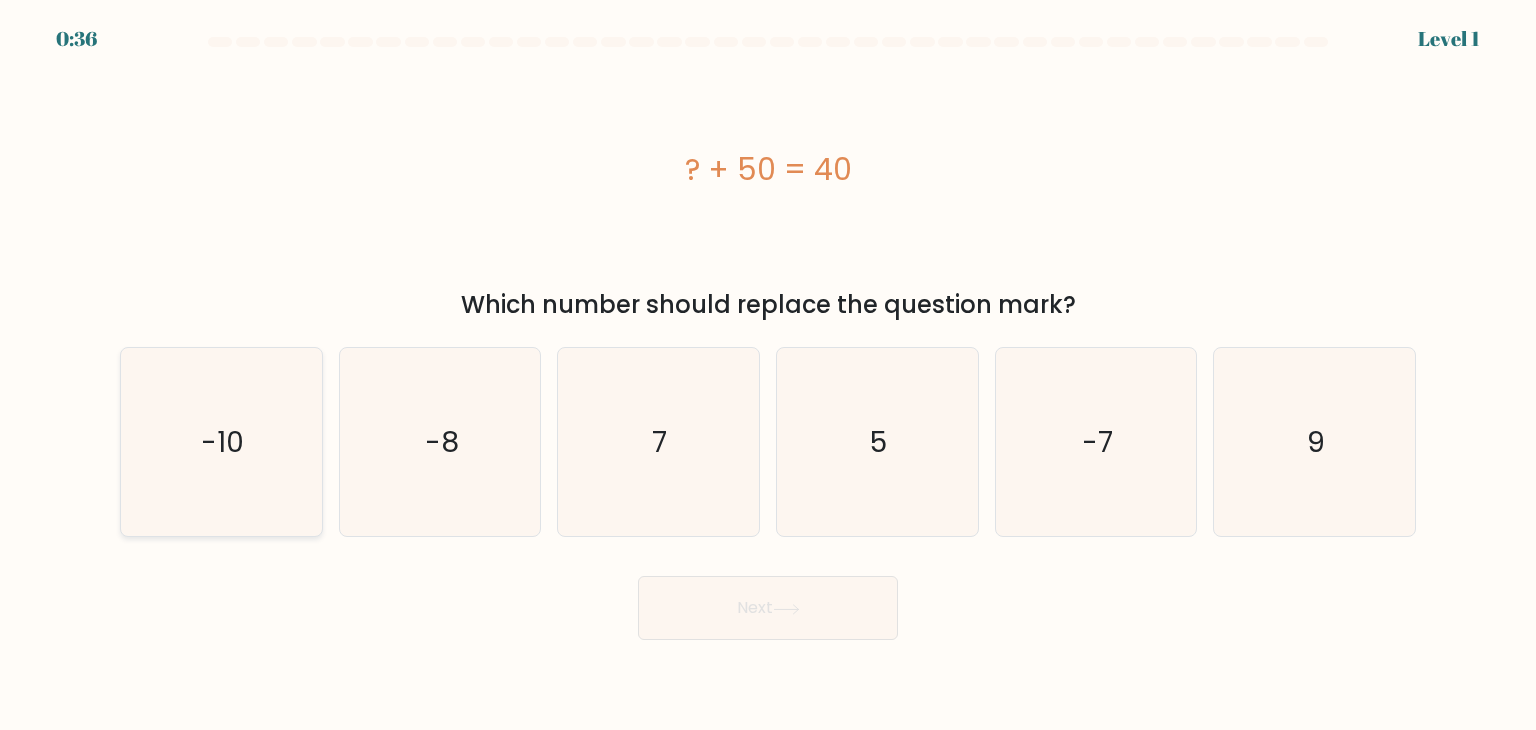 click on "-10" 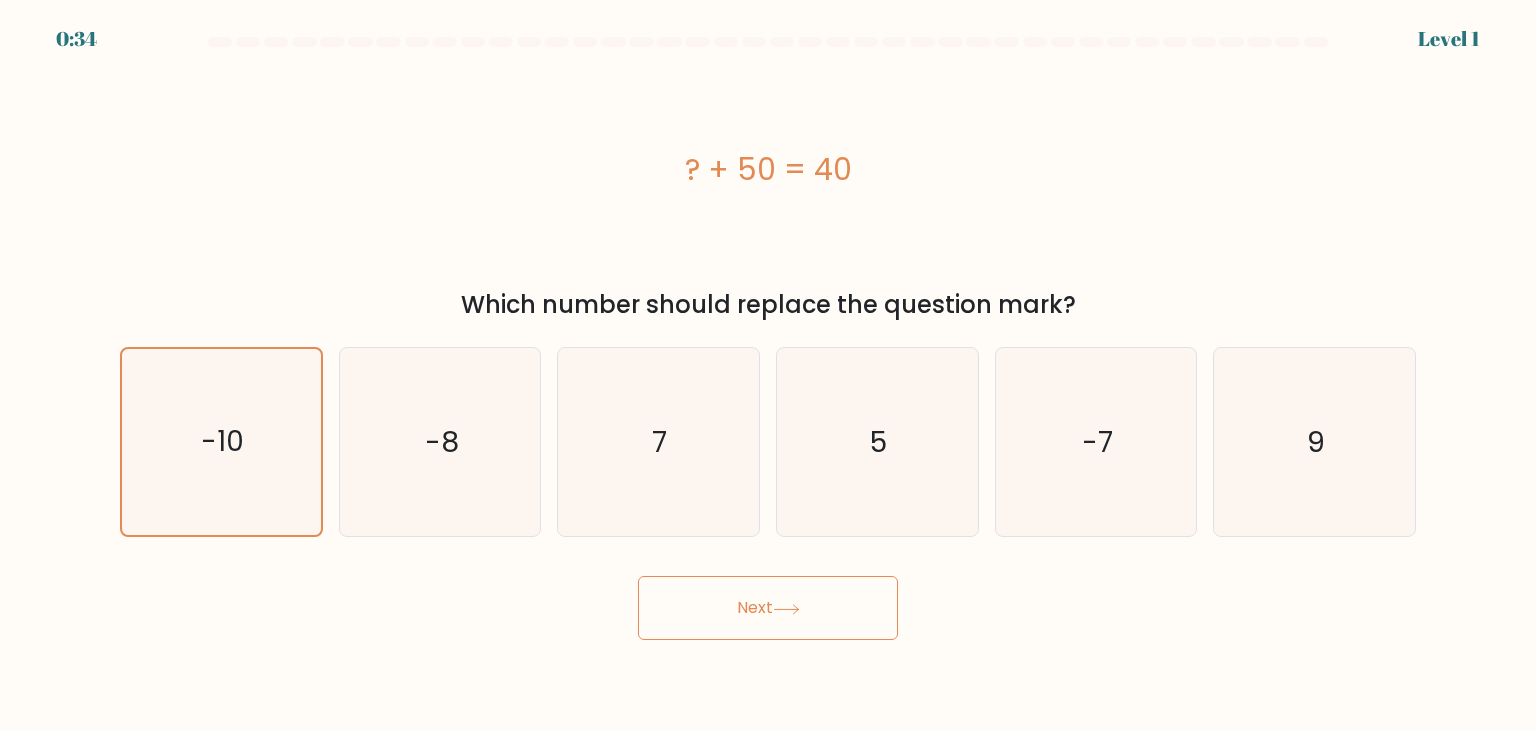 click on "Next" at bounding box center (768, 608) 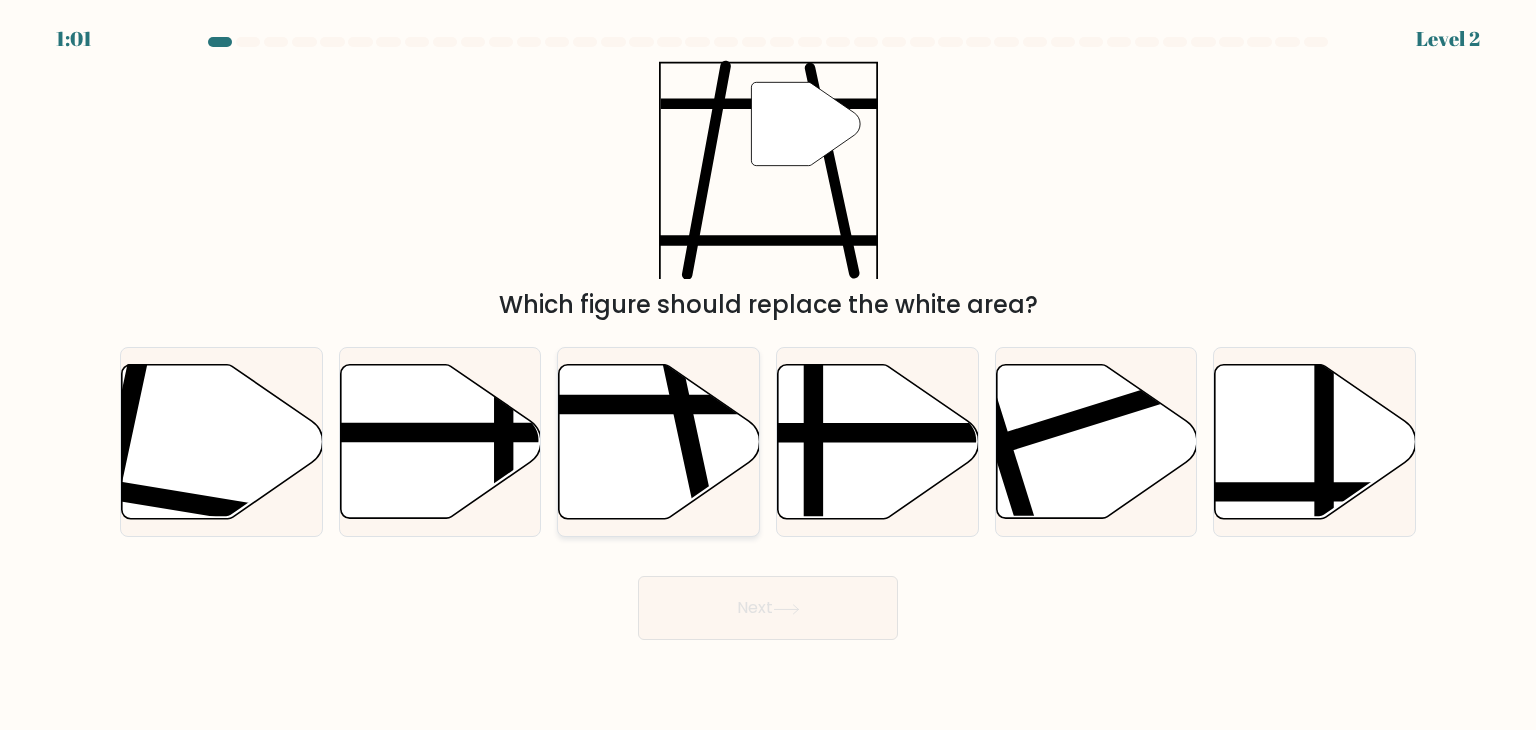 click 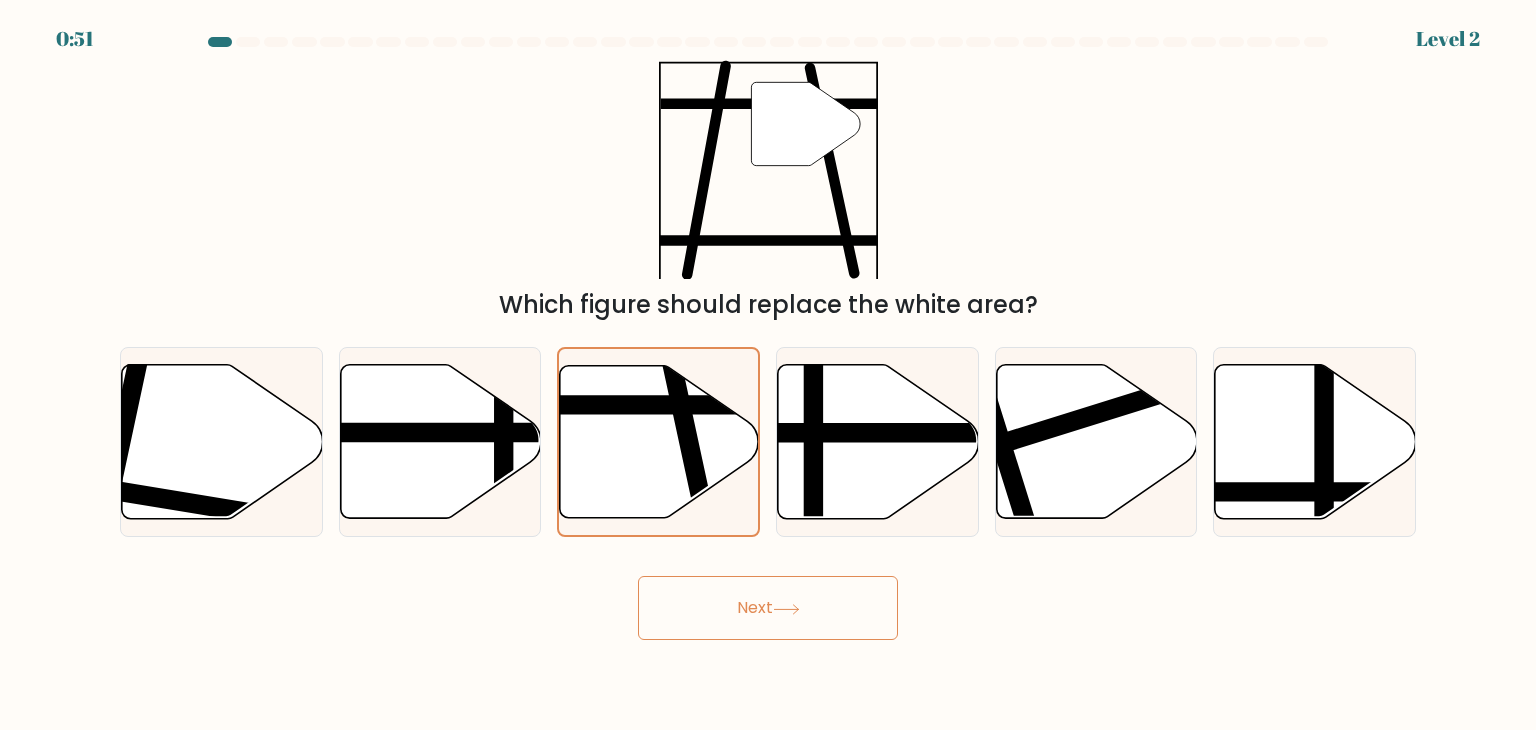 click on "Next" at bounding box center (768, 608) 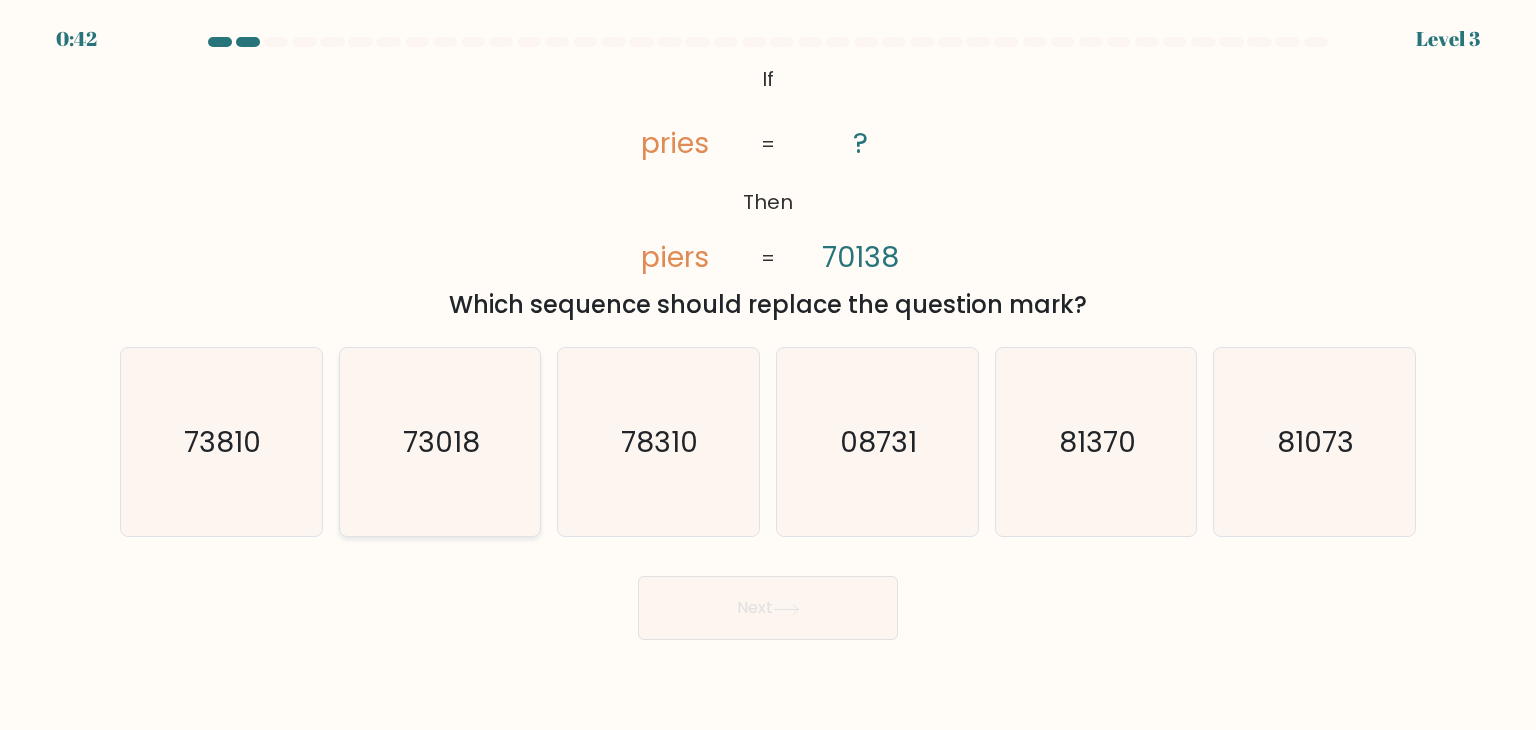 click on "73018" 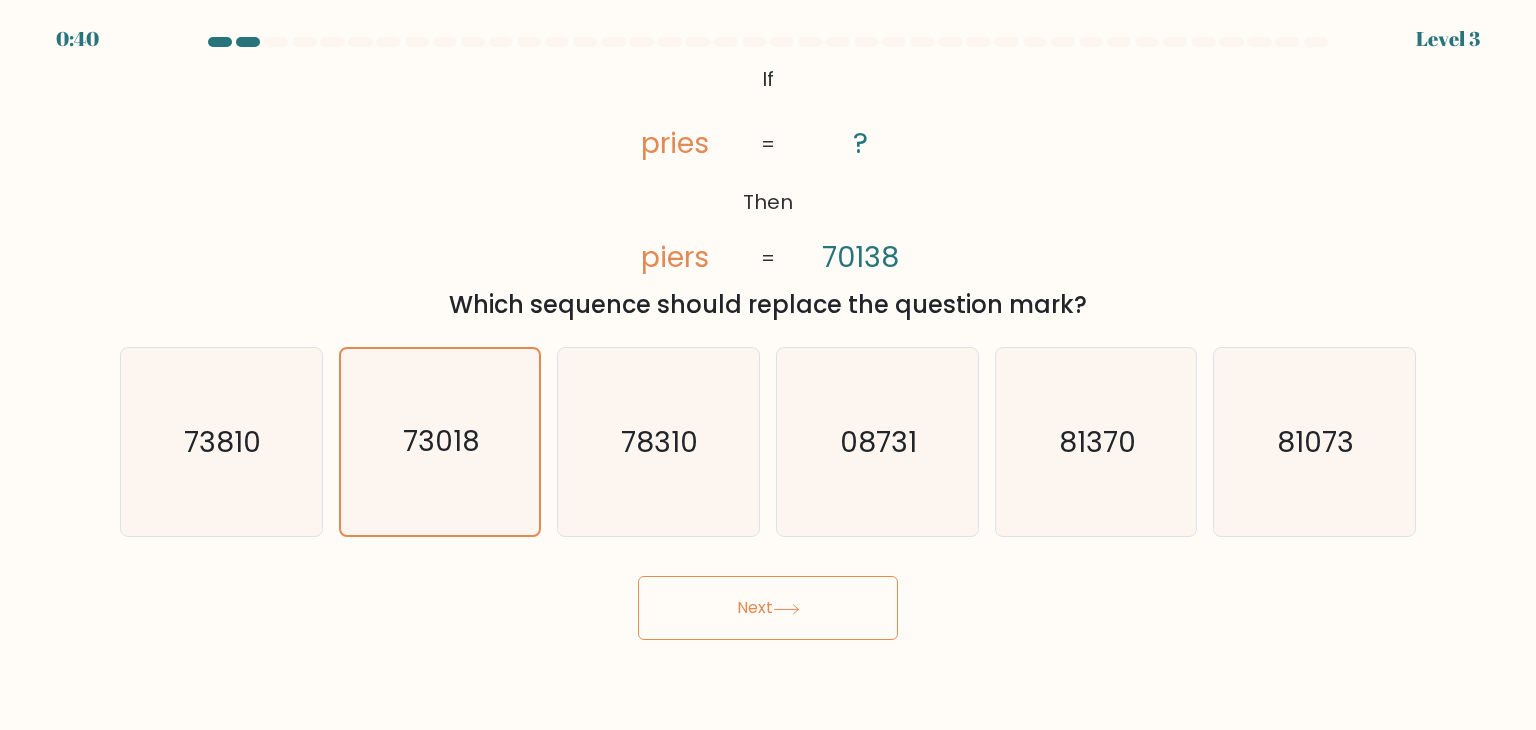 click on "Next" at bounding box center (768, 608) 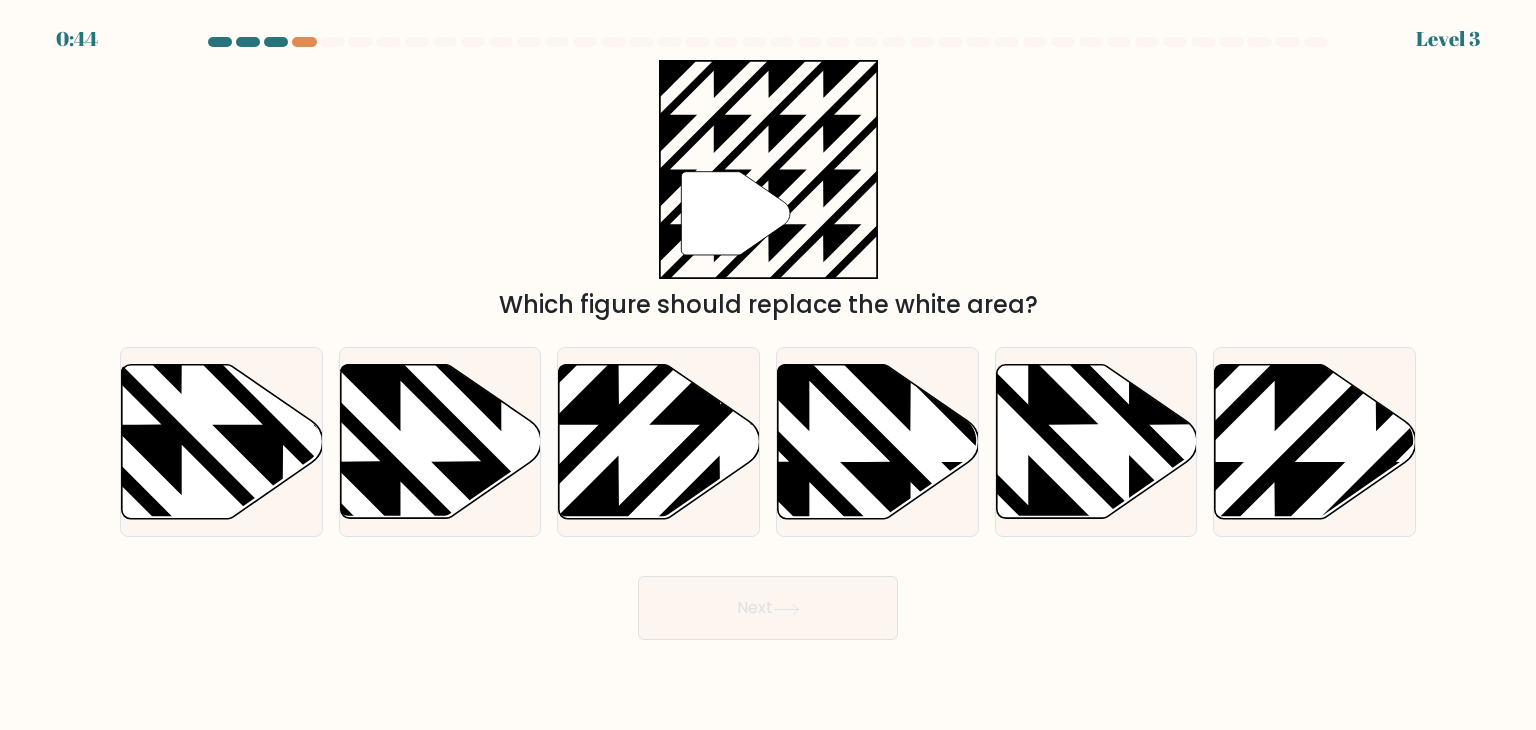scroll, scrollTop: 0, scrollLeft: 0, axis: both 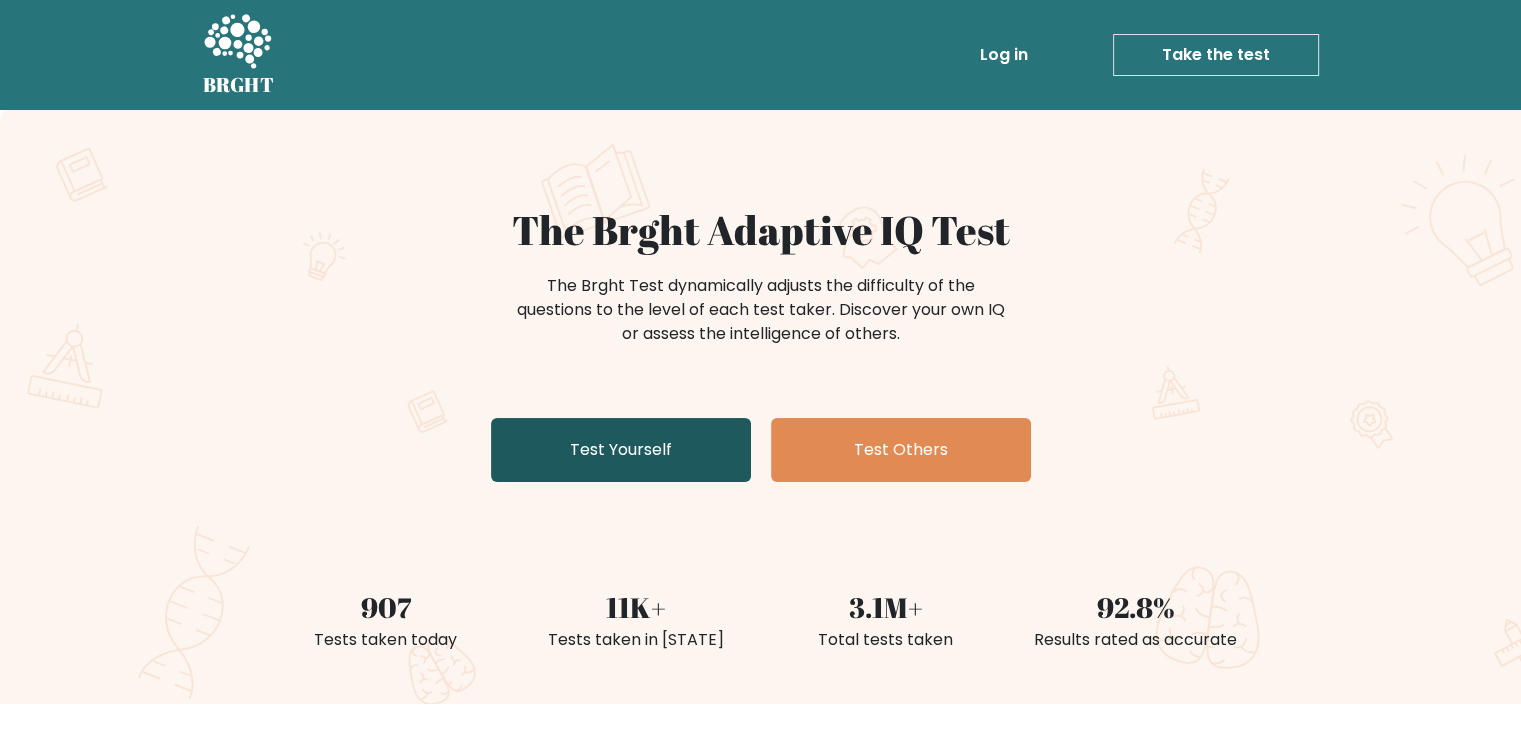 click on "Test Yourself" at bounding box center [621, 450] 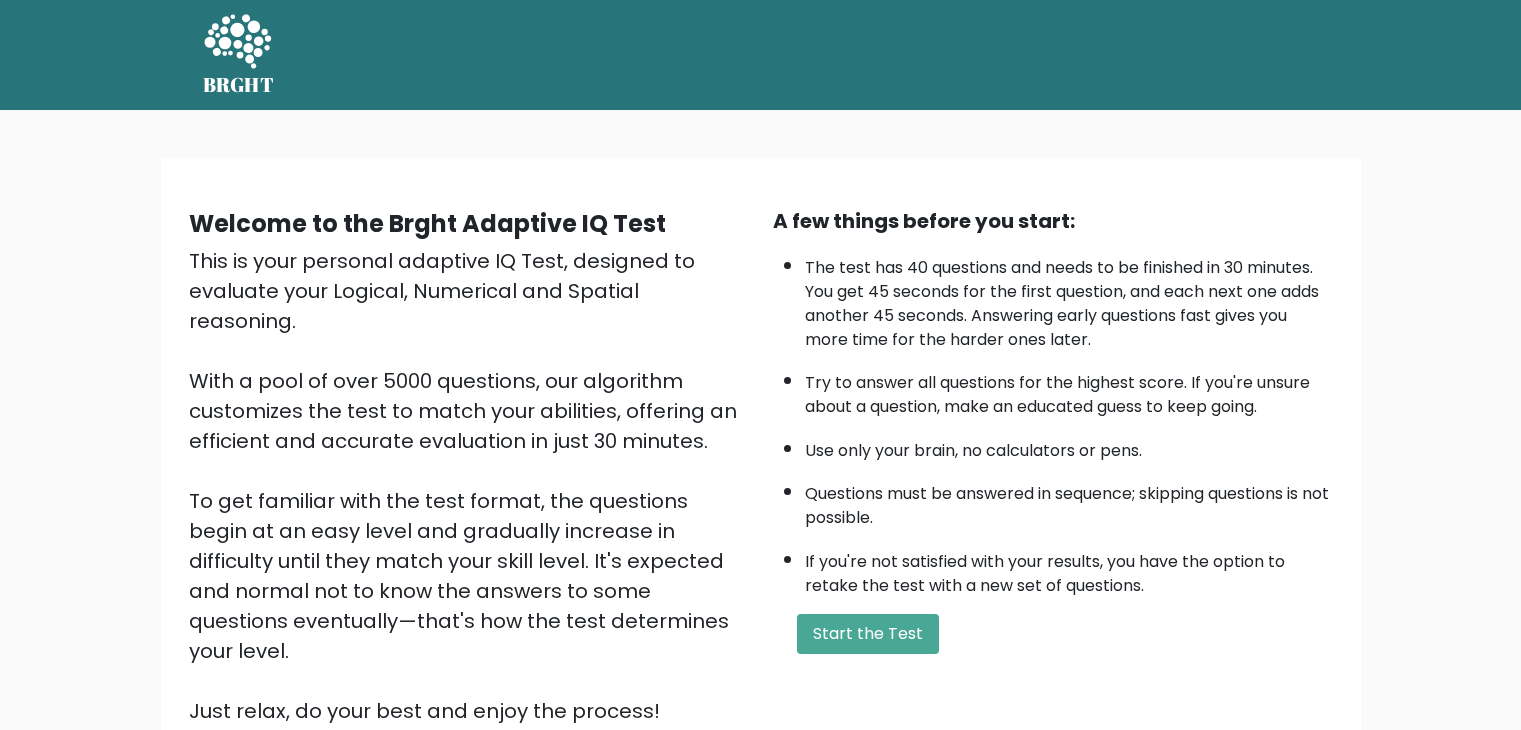 scroll, scrollTop: 0, scrollLeft: 0, axis: both 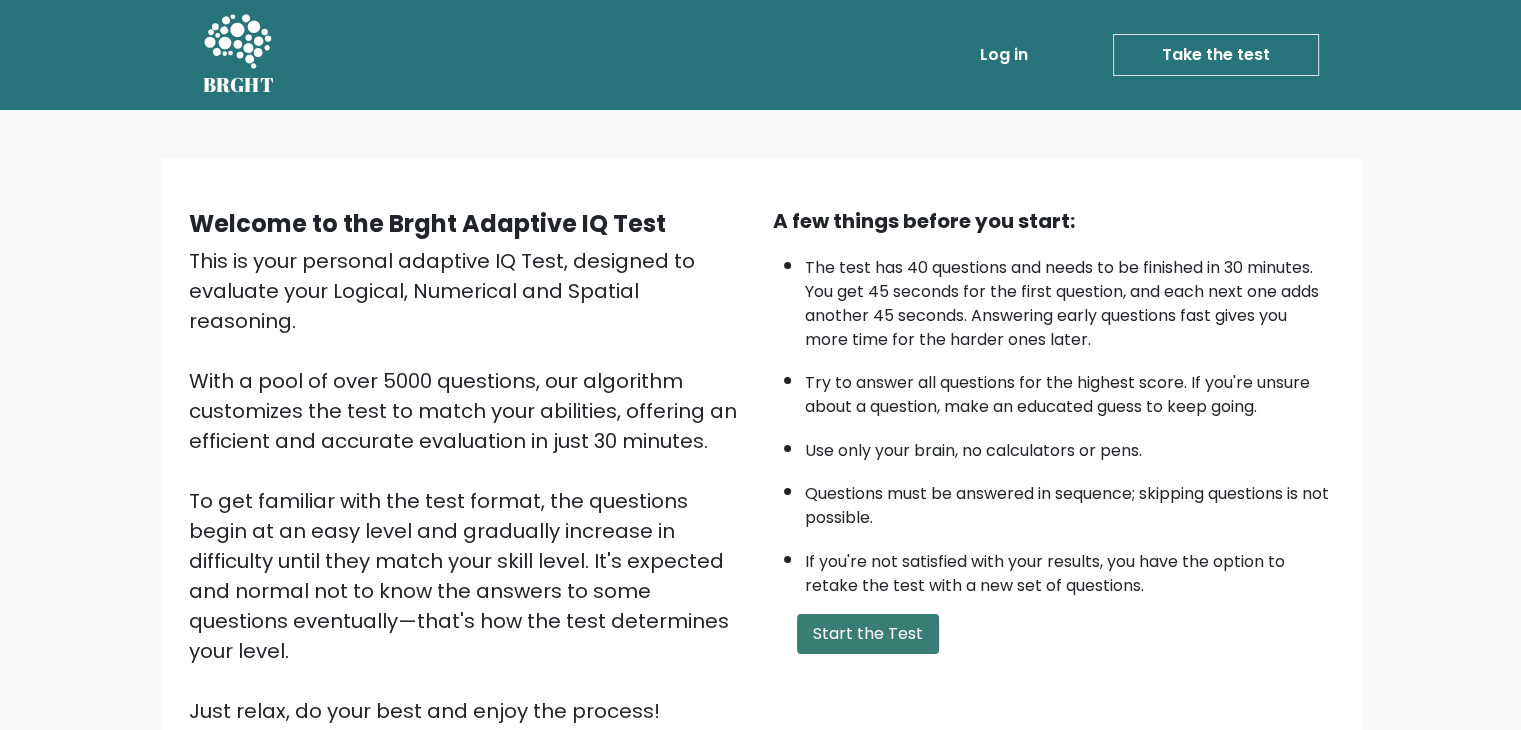 click on "Start the Test" at bounding box center [868, 634] 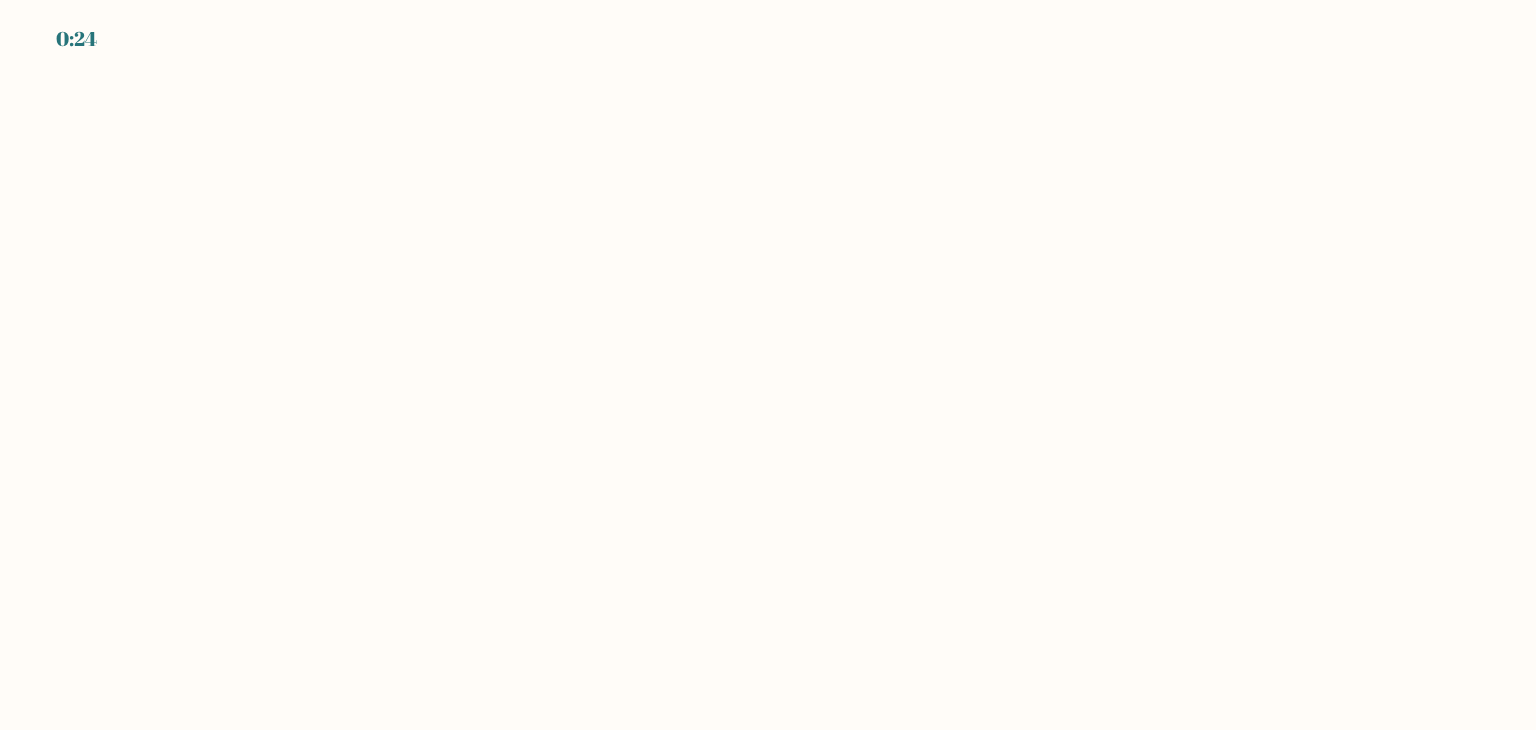 scroll, scrollTop: 0, scrollLeft: 0, axis: both 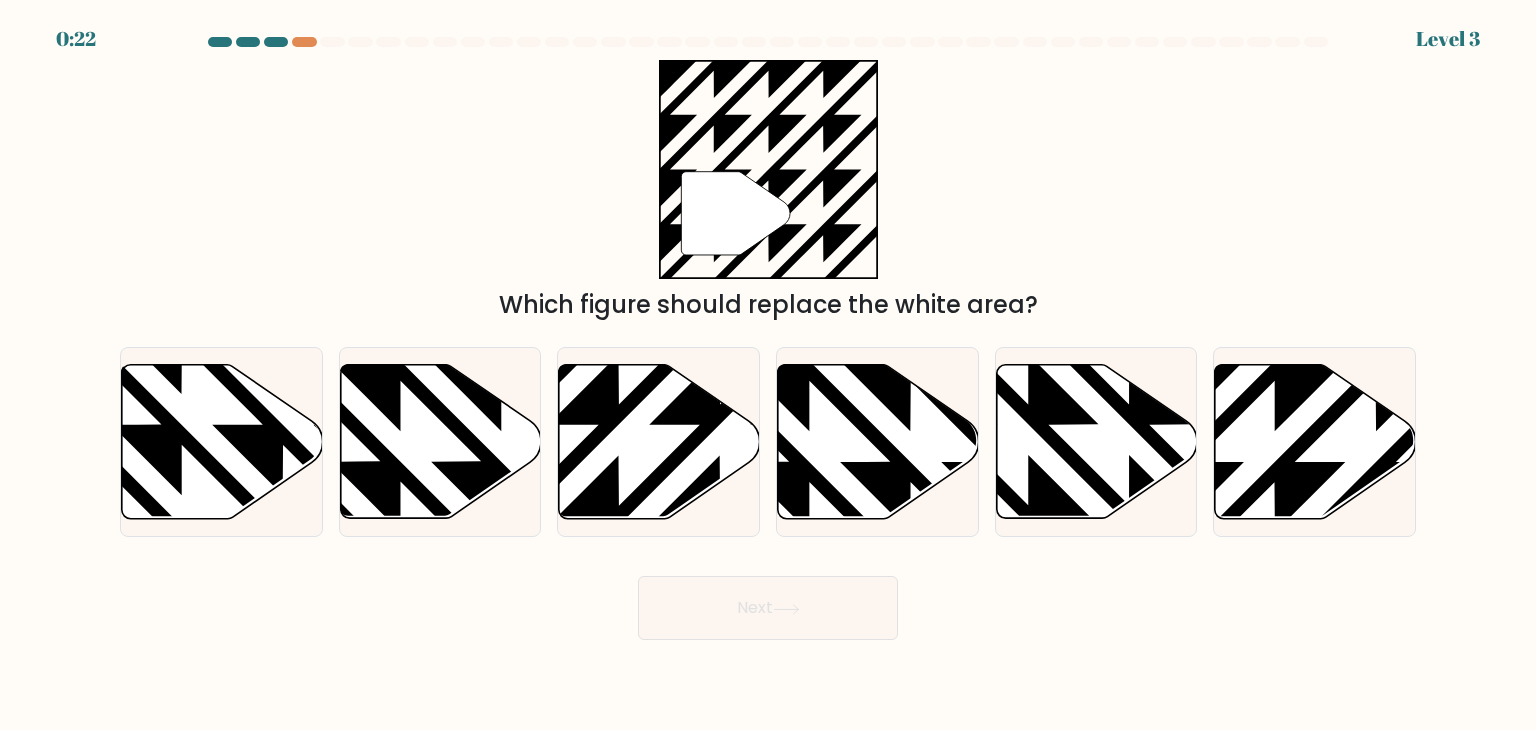 click on "0:22
Level 3" at bounding box center [768, 365] 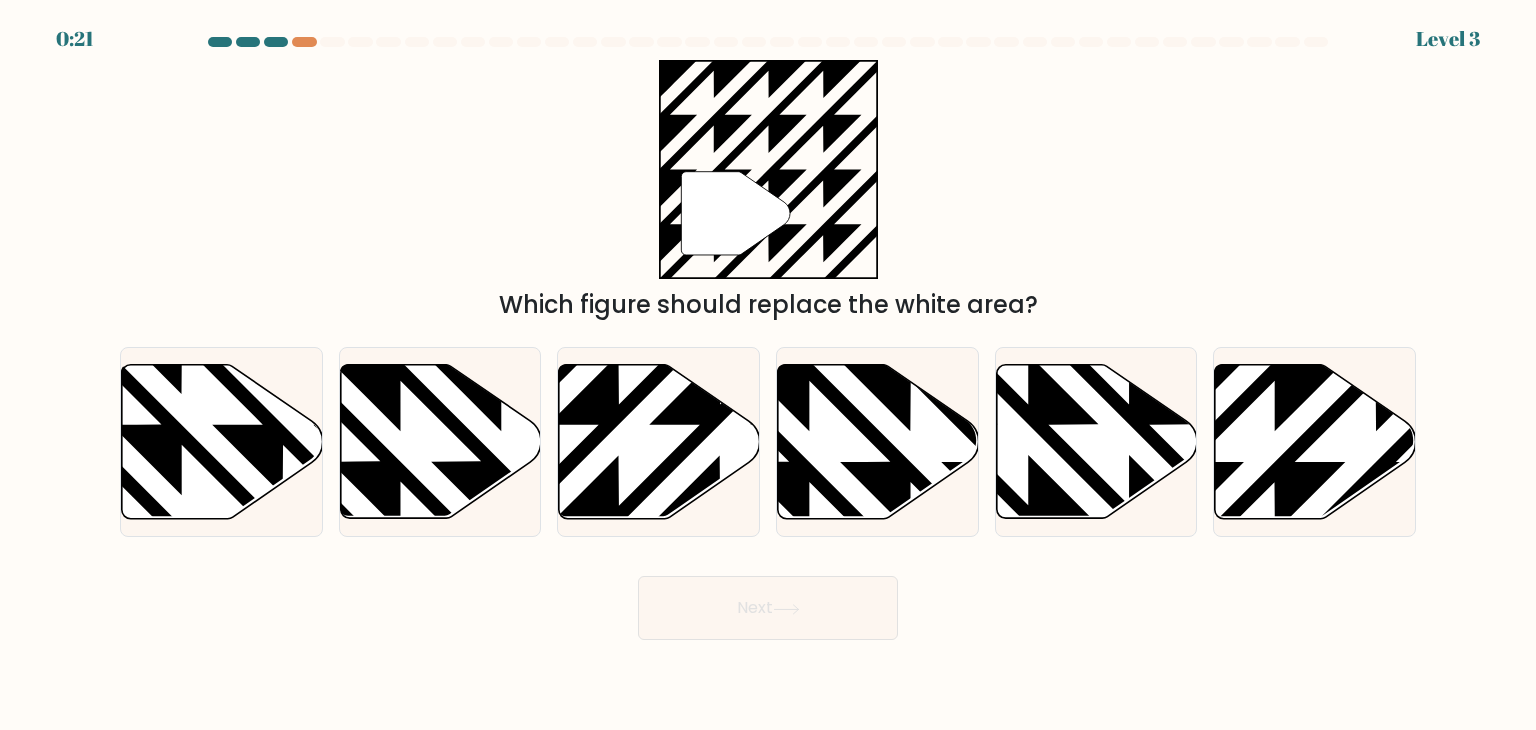 click at bounding box center [768, 46] 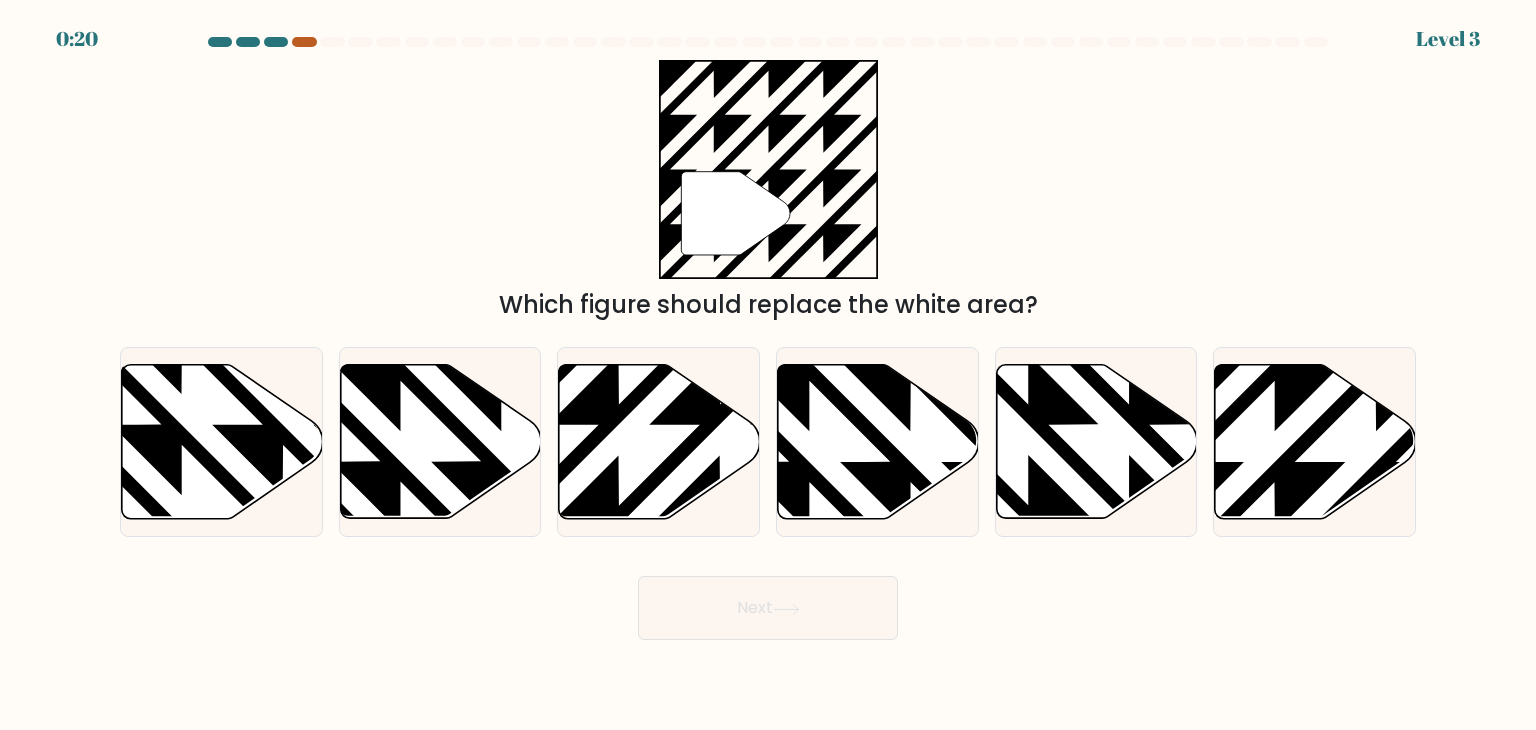 click at bounding box center [304, 42] 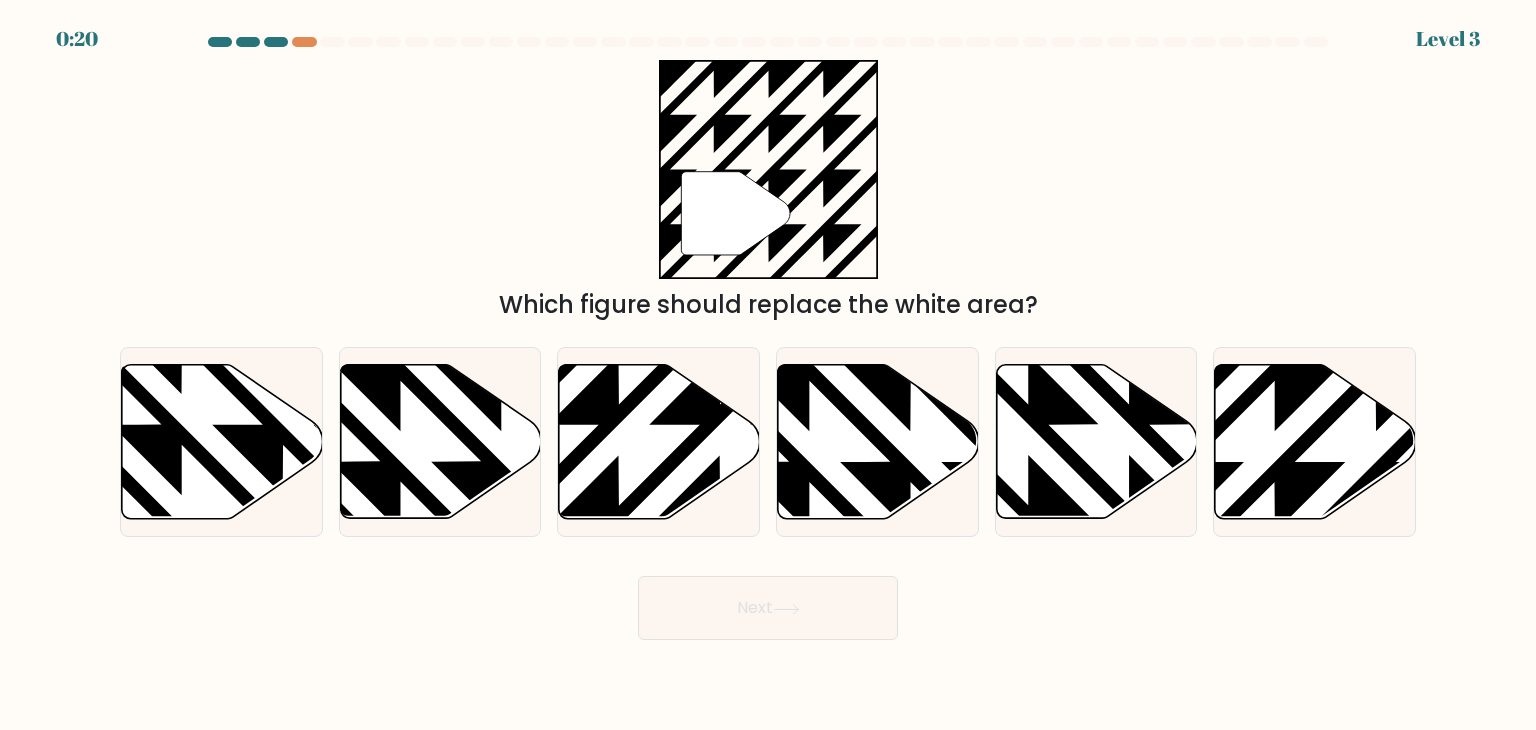 click at bounding box center (276, 42) 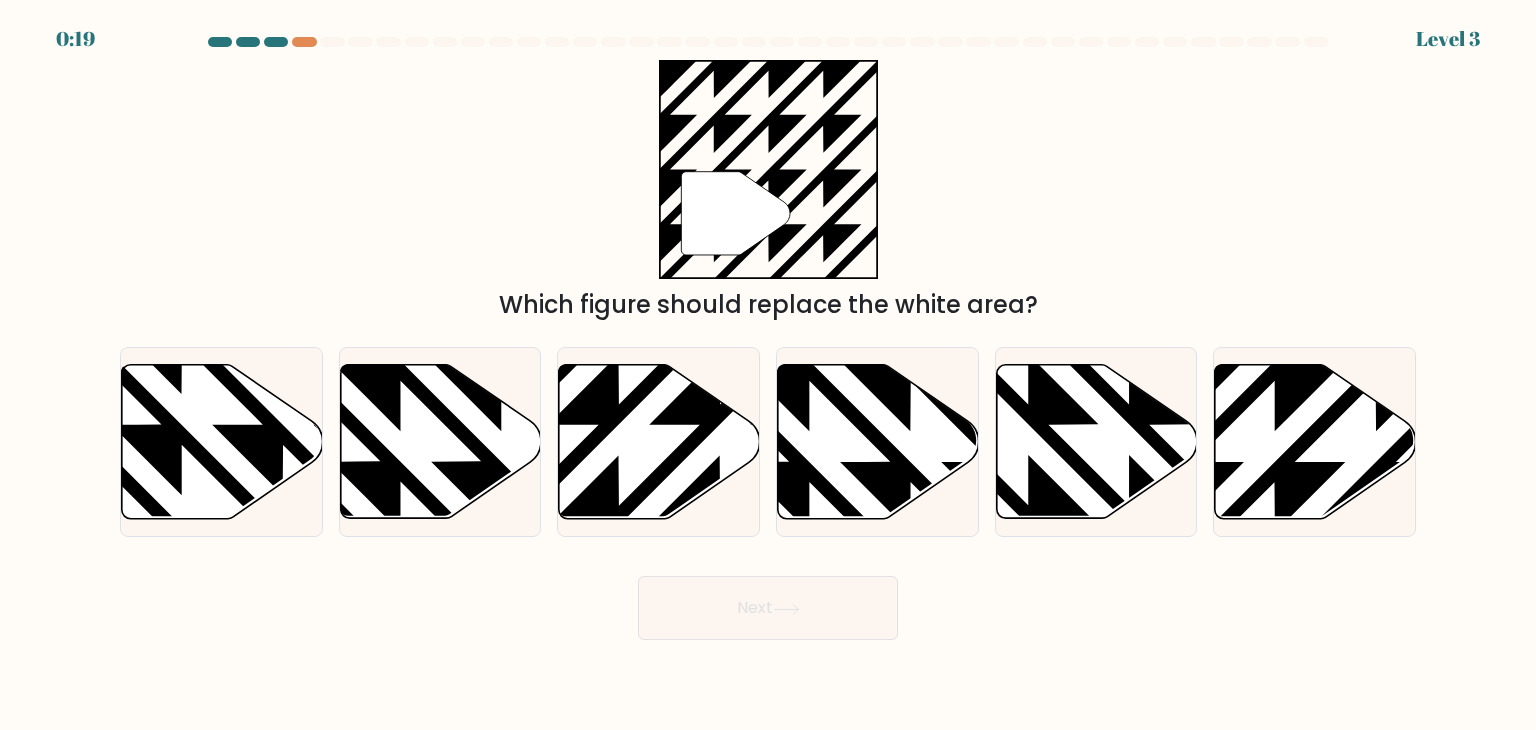 click at bounding box center [276, 42] 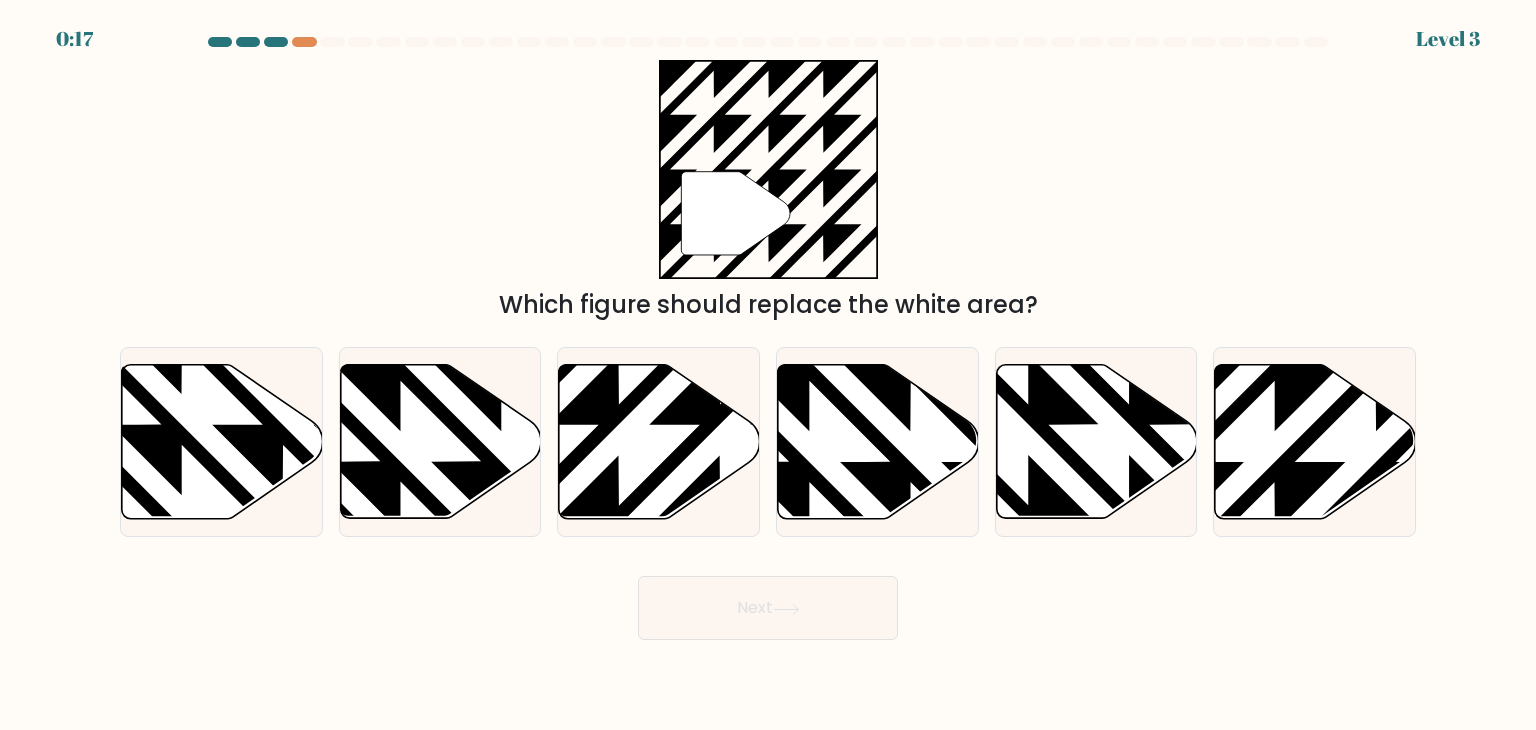 scroll, scrollTop: 0, scrollLeft: 0, axis: both 